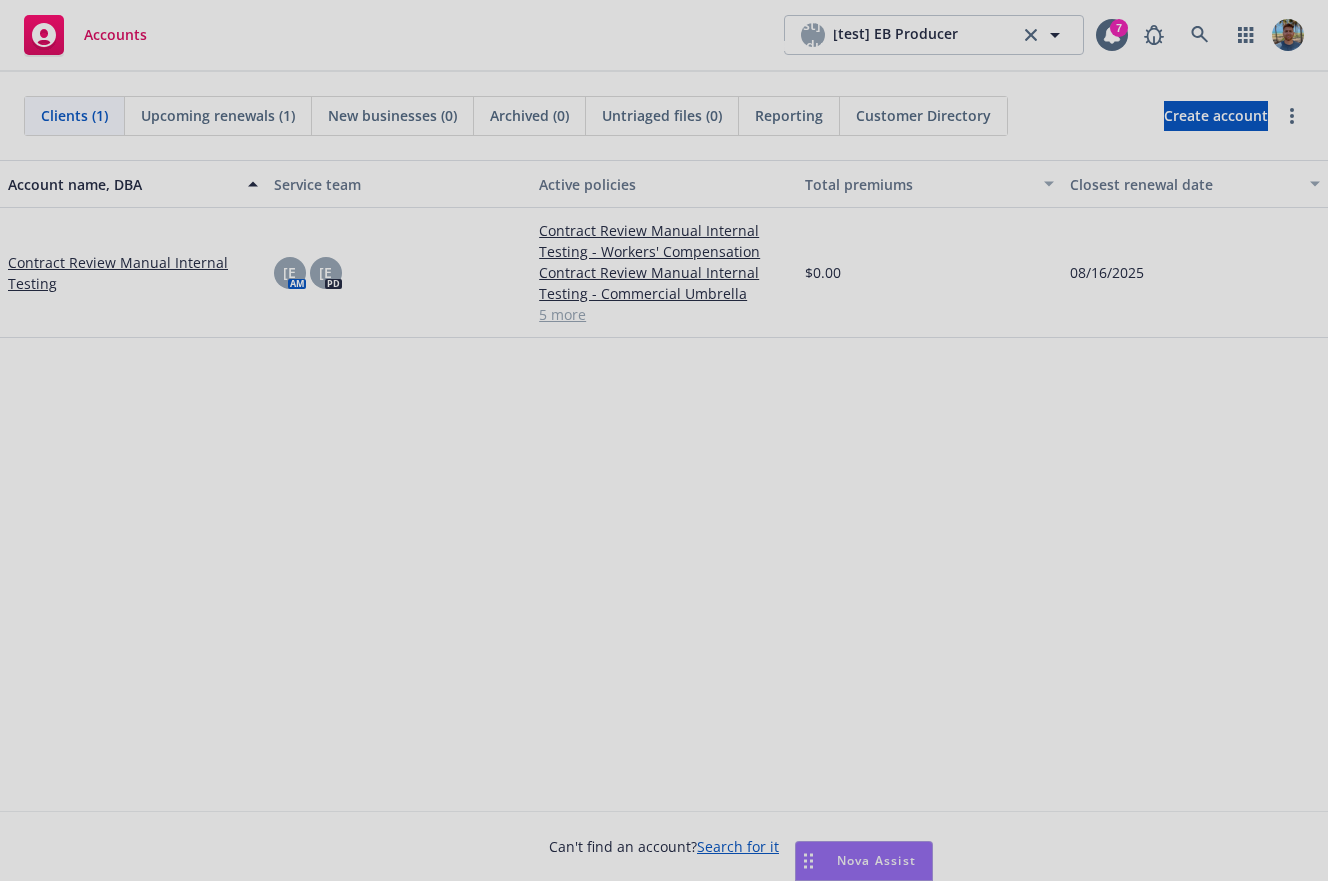 scroll, scrollTop: 0, scrollLeft: 0, axis: both 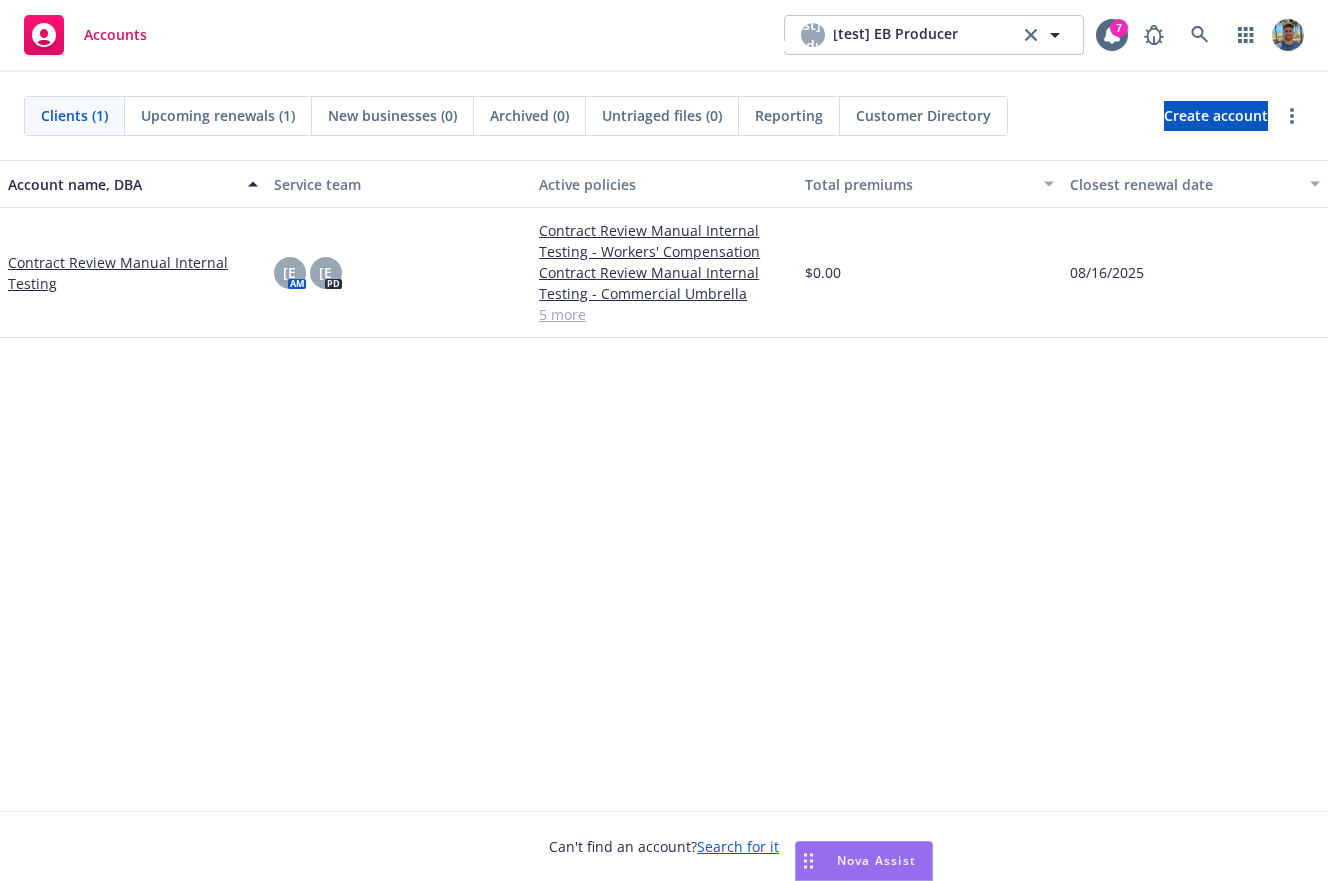 click on "Nova Assist" at bounding box center [864, 861] 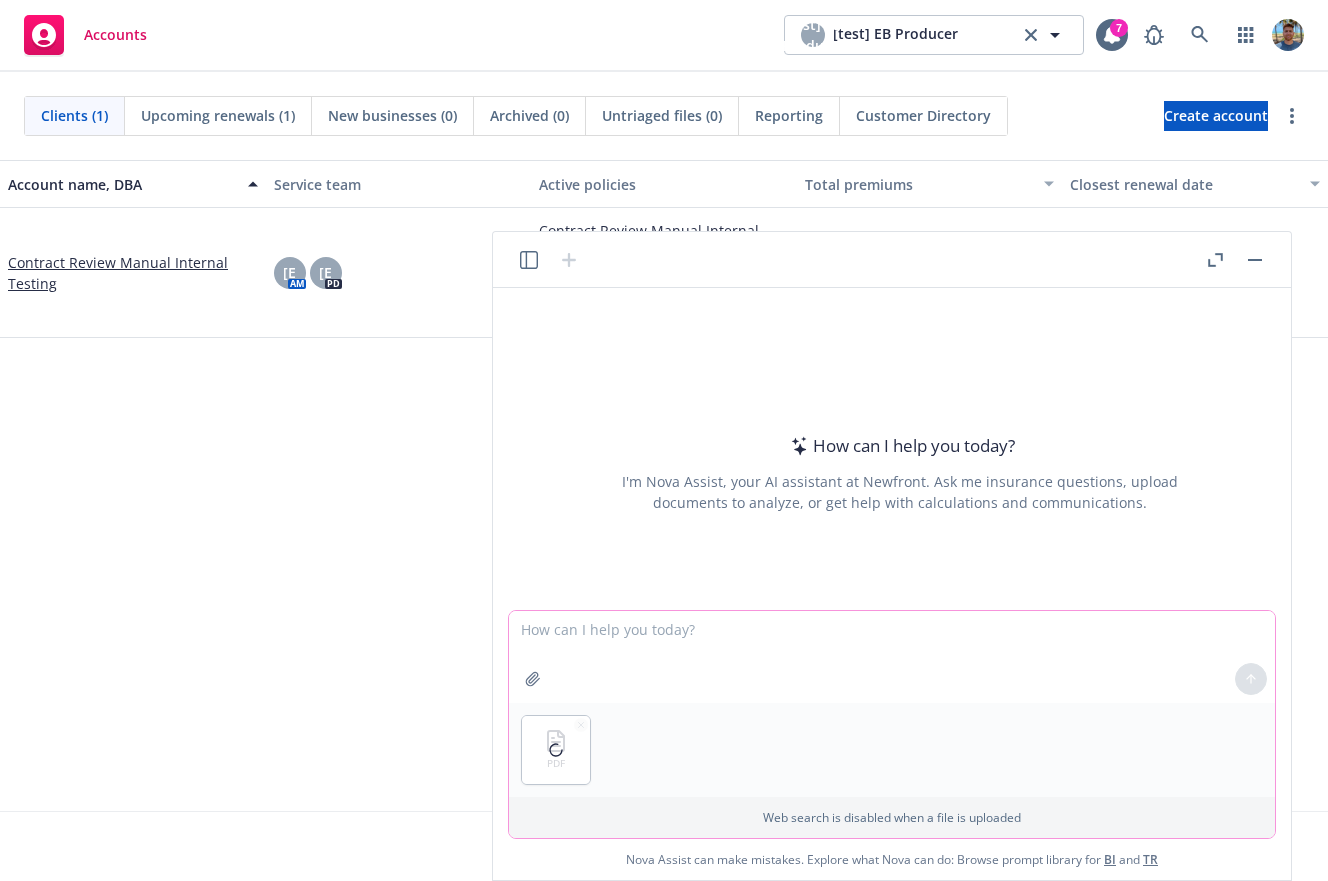 click at bounding box center [892, 657] 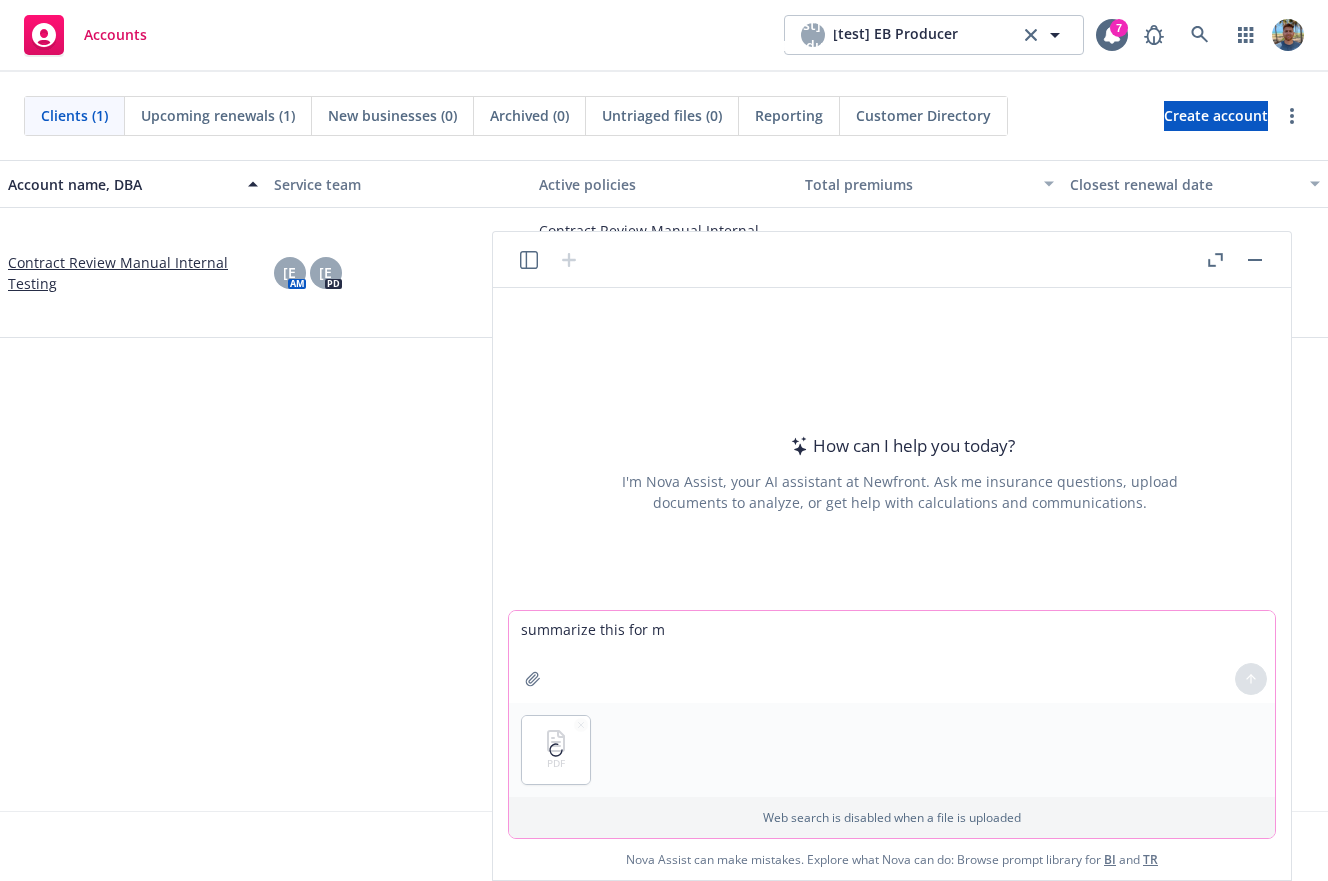 type on "summarize this for me" 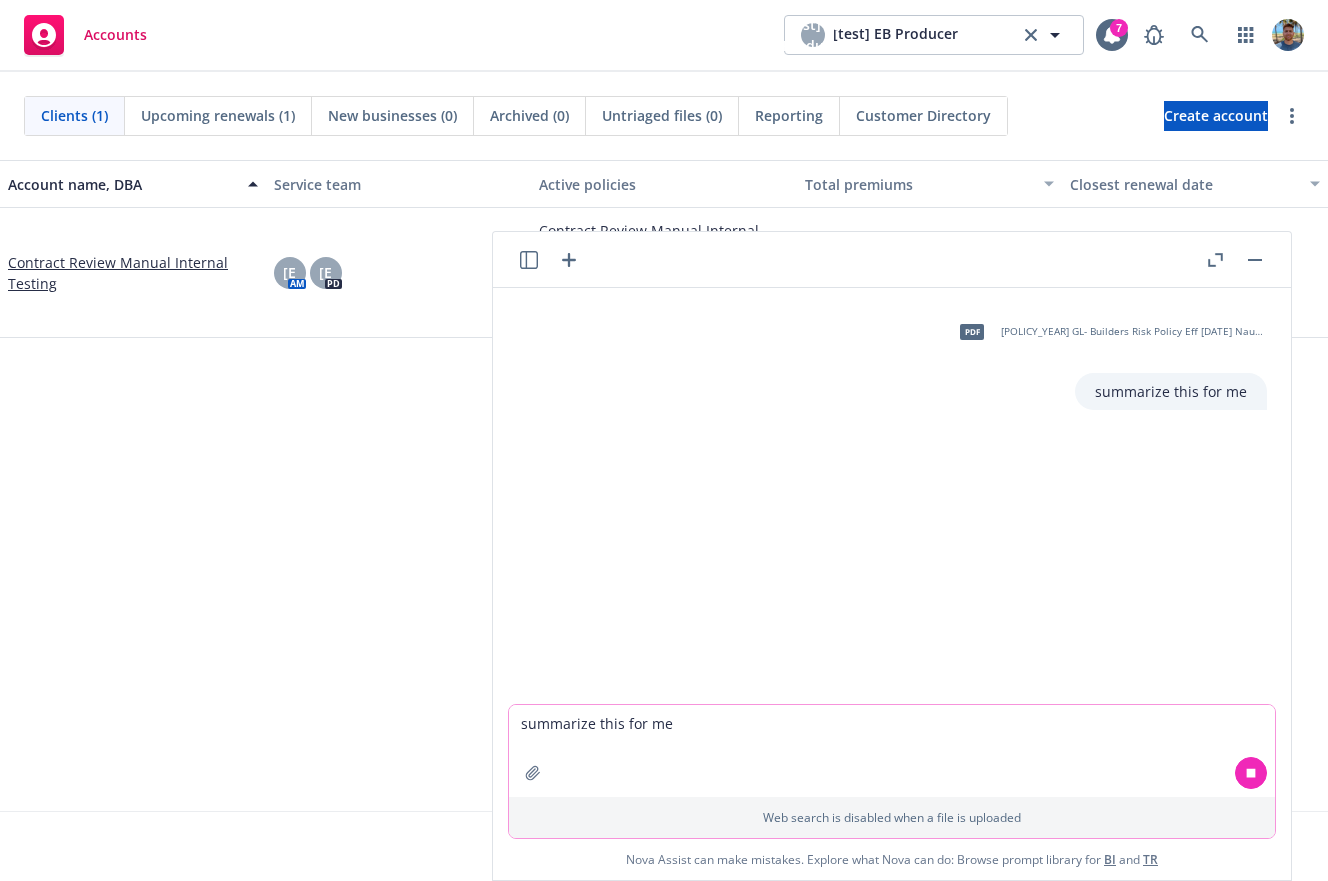 type 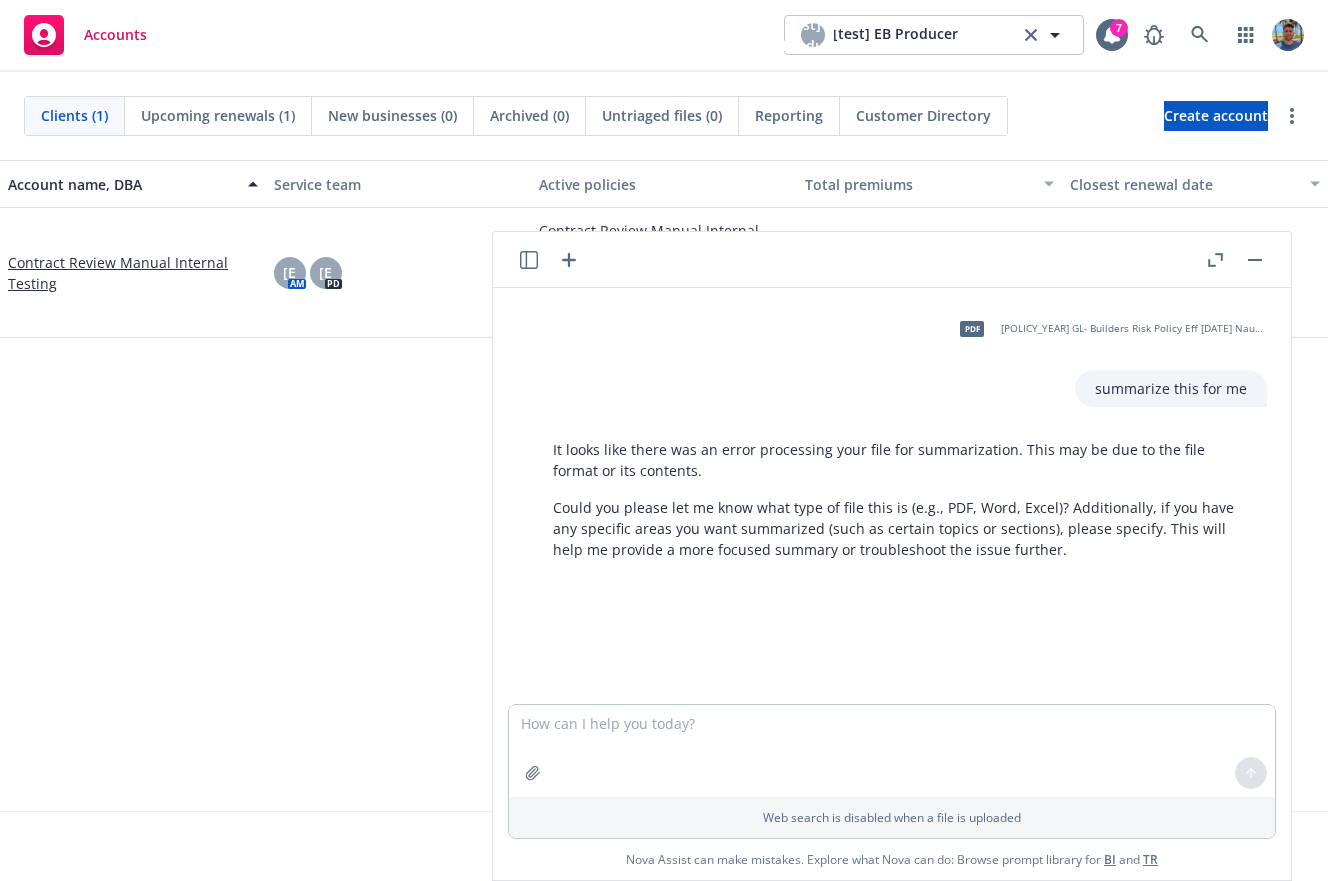 click 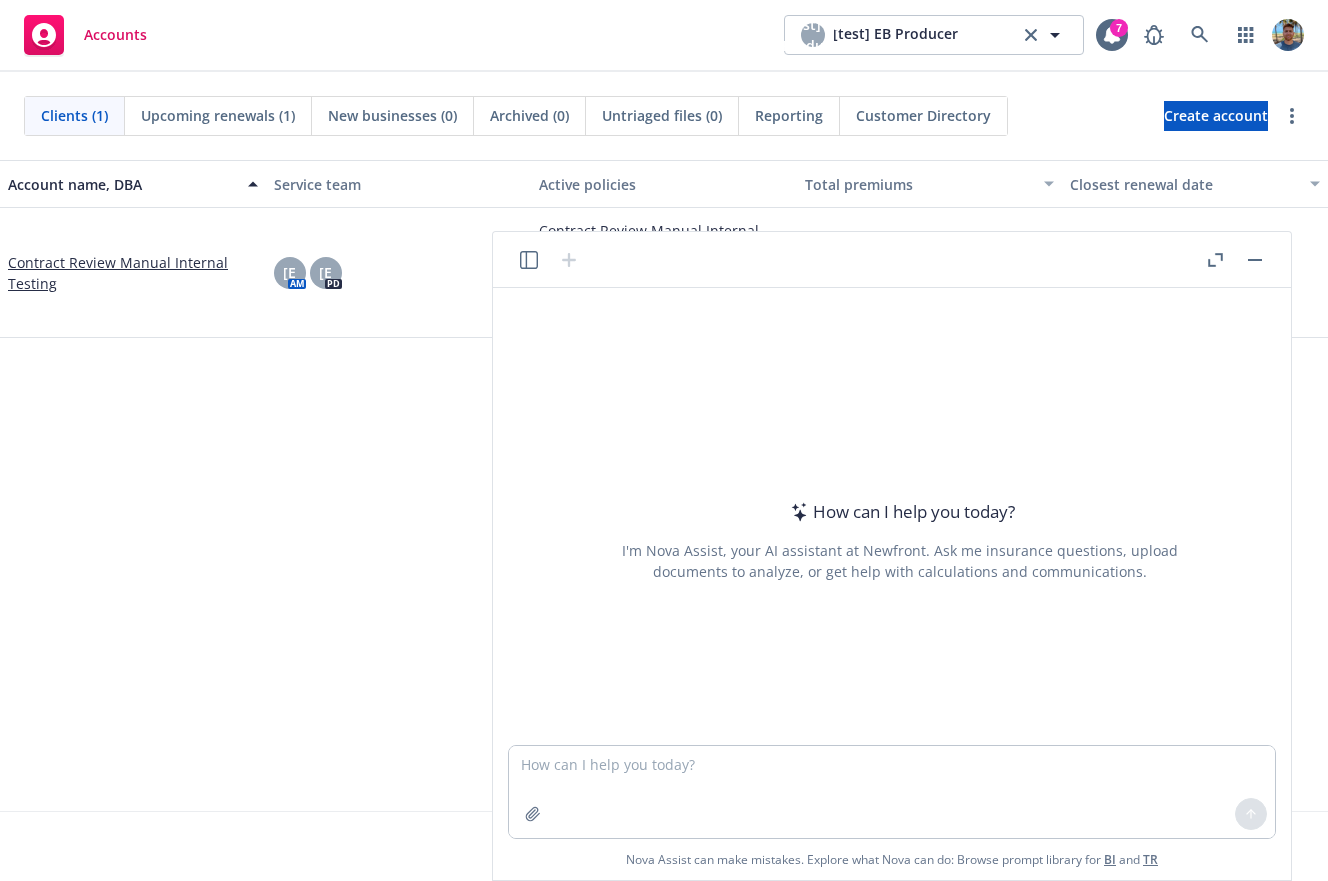 click at bounding box center [892, 792] 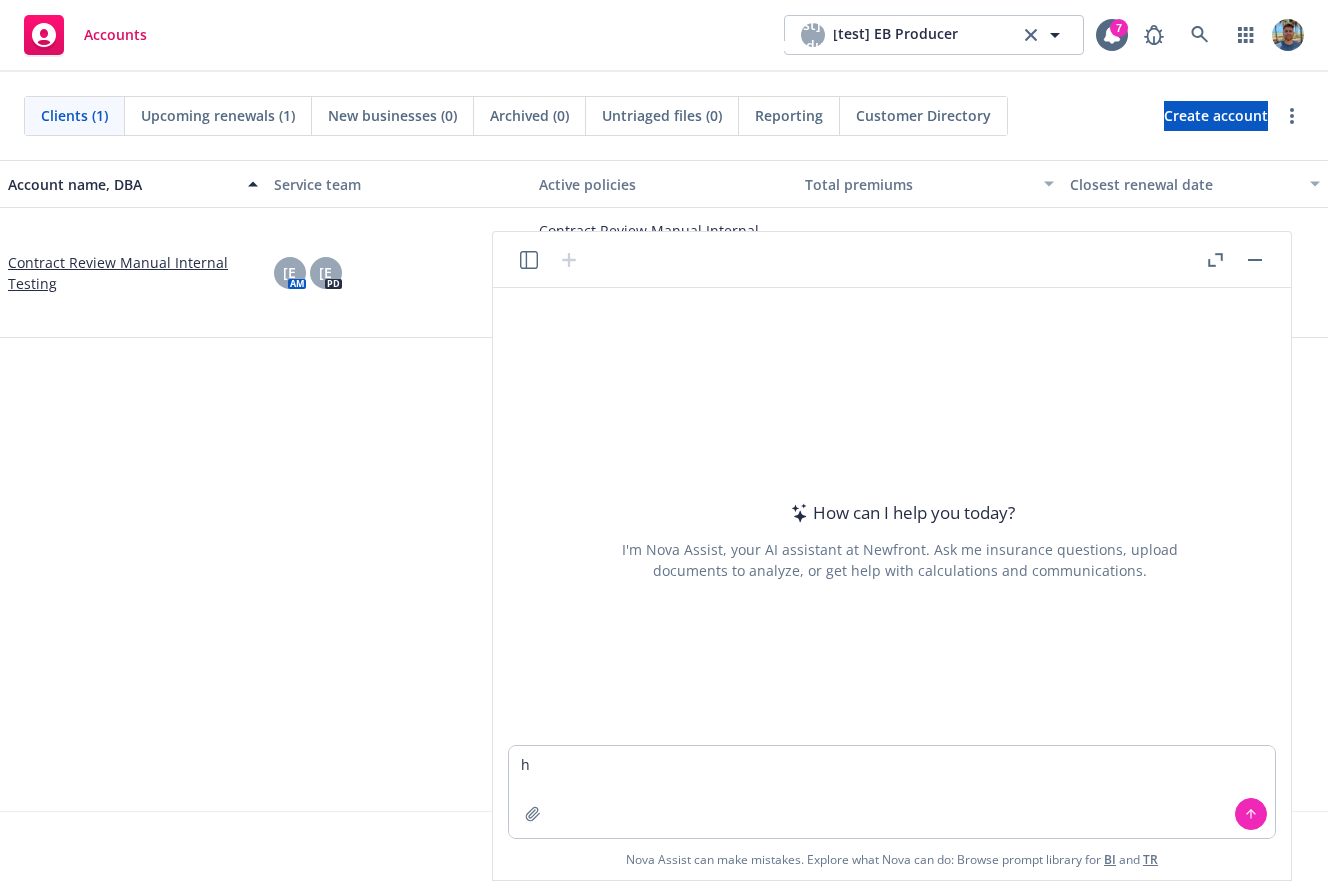 type on "hi" 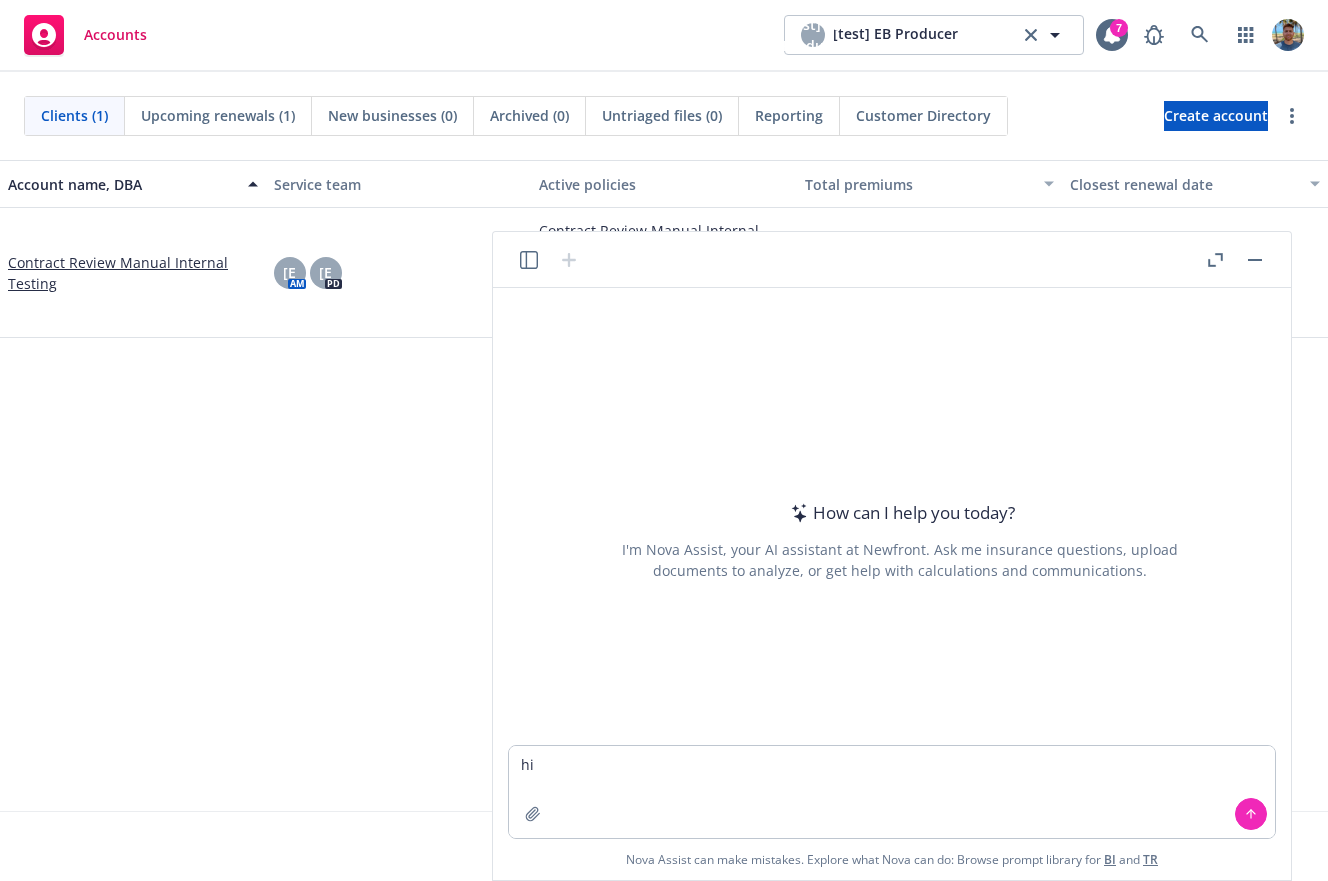 type 